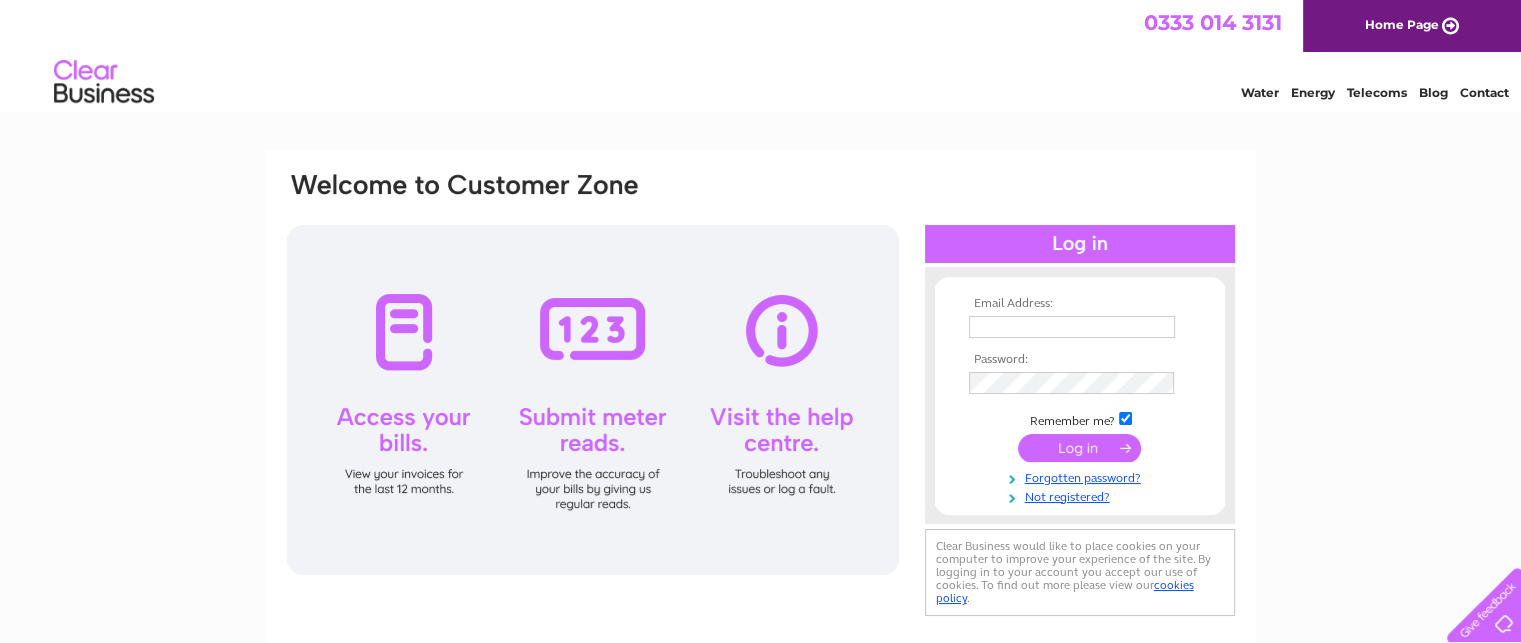 scroll, scrollTop: 0, scrollLeft: 0, axis: both 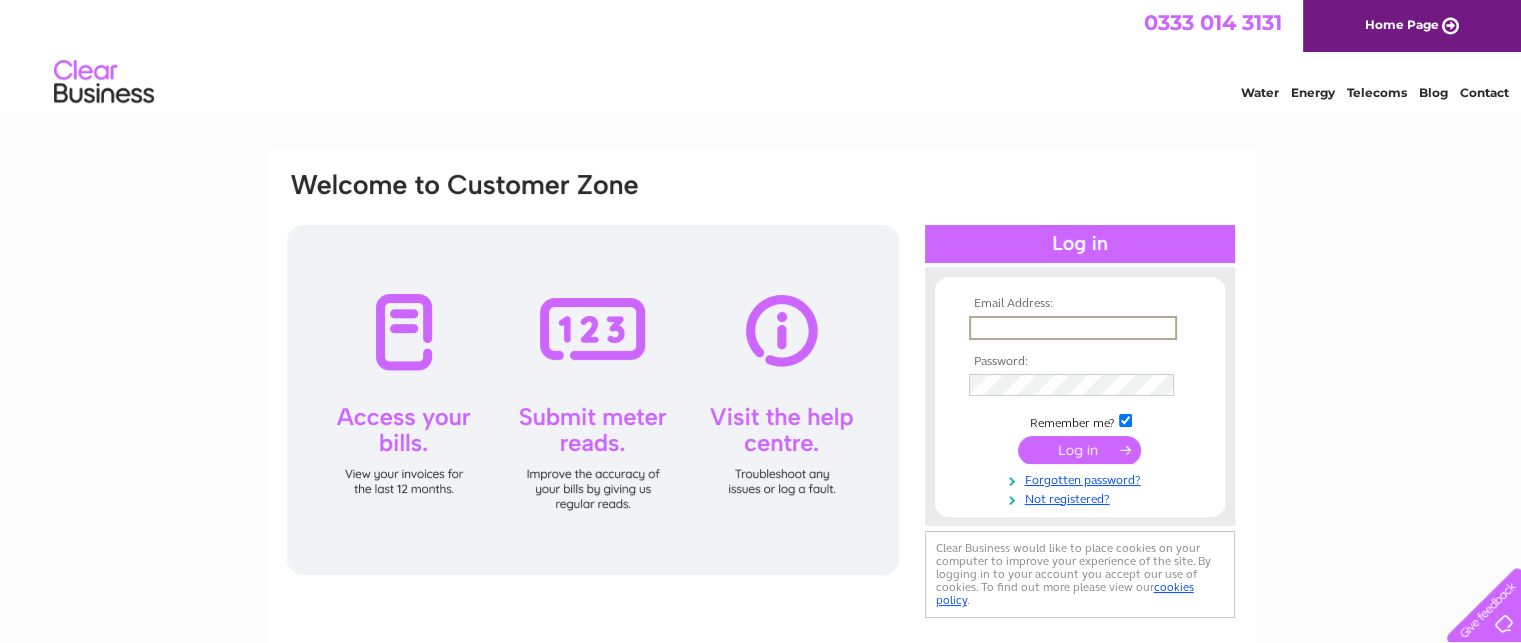 click at bounding box center (1073, 328) 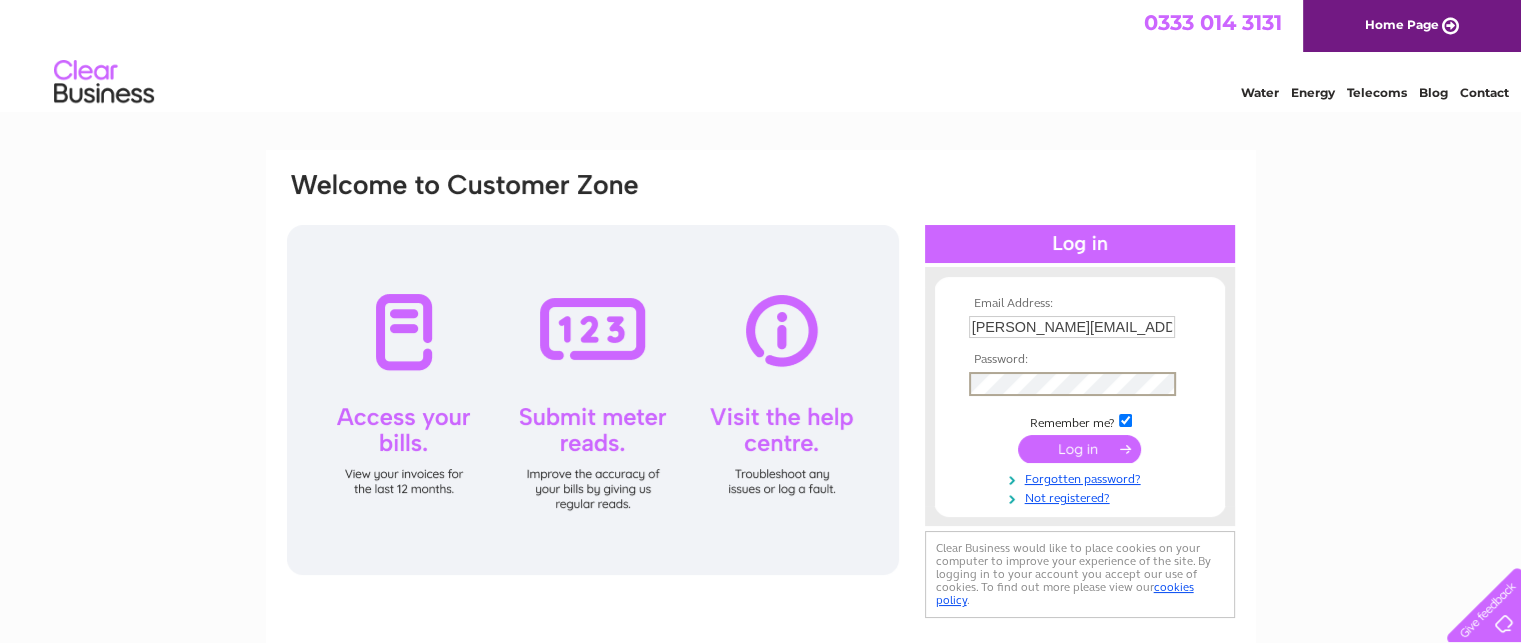 click at bounding box center (1079, 449) 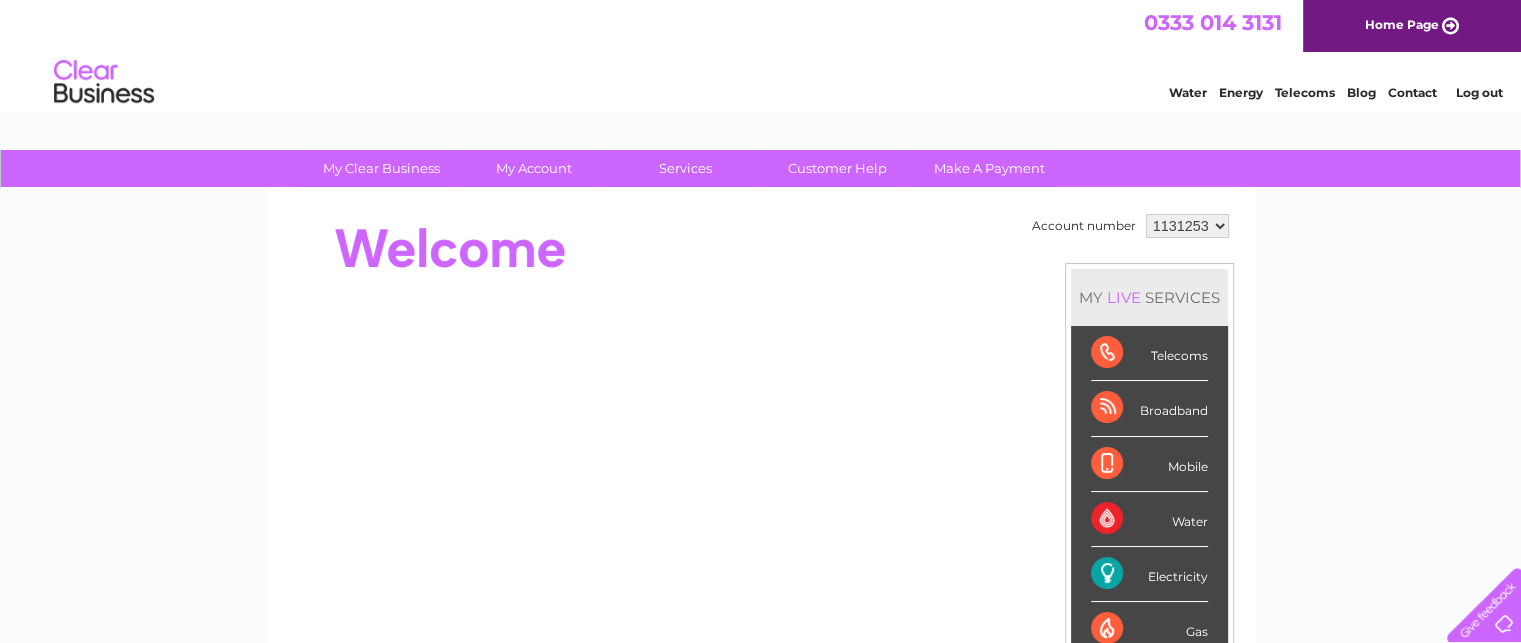 scroll, scrollTop: 0, scrollLeft: 0, axis: both 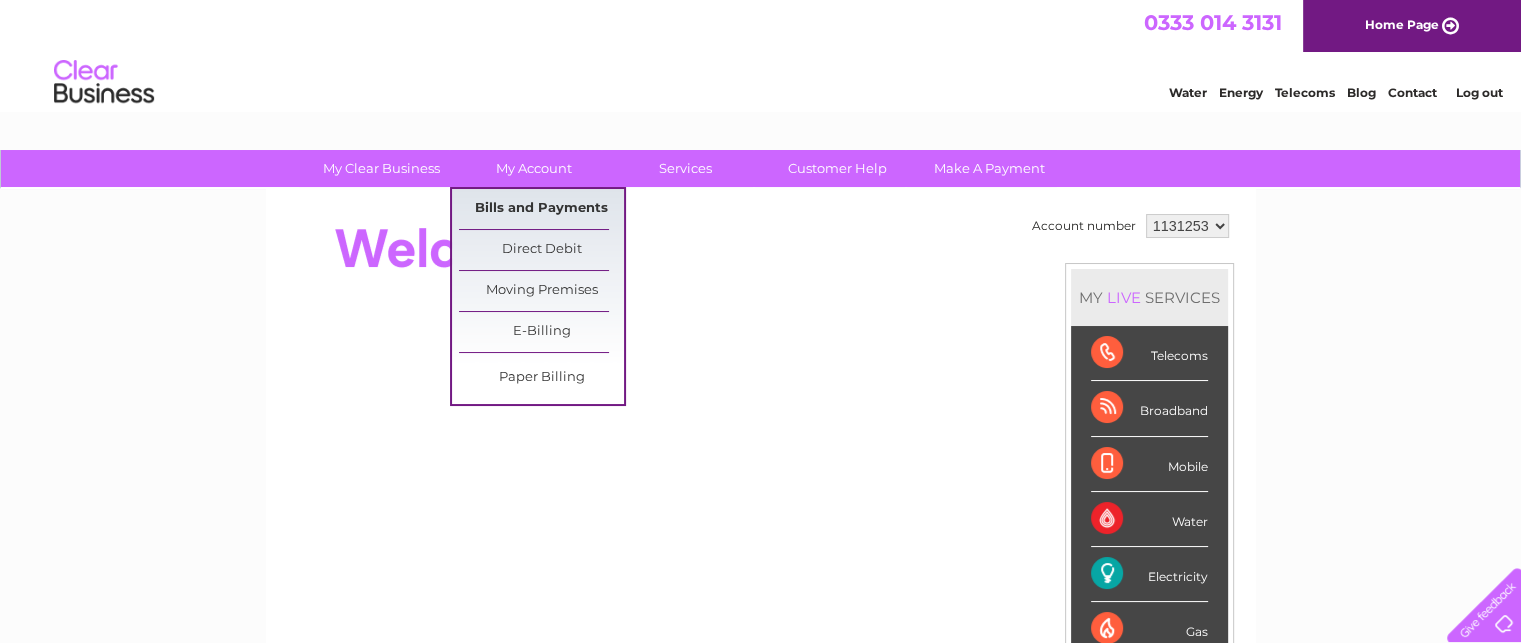 click on "Bills and Payments" at bounding box center [541, 209] 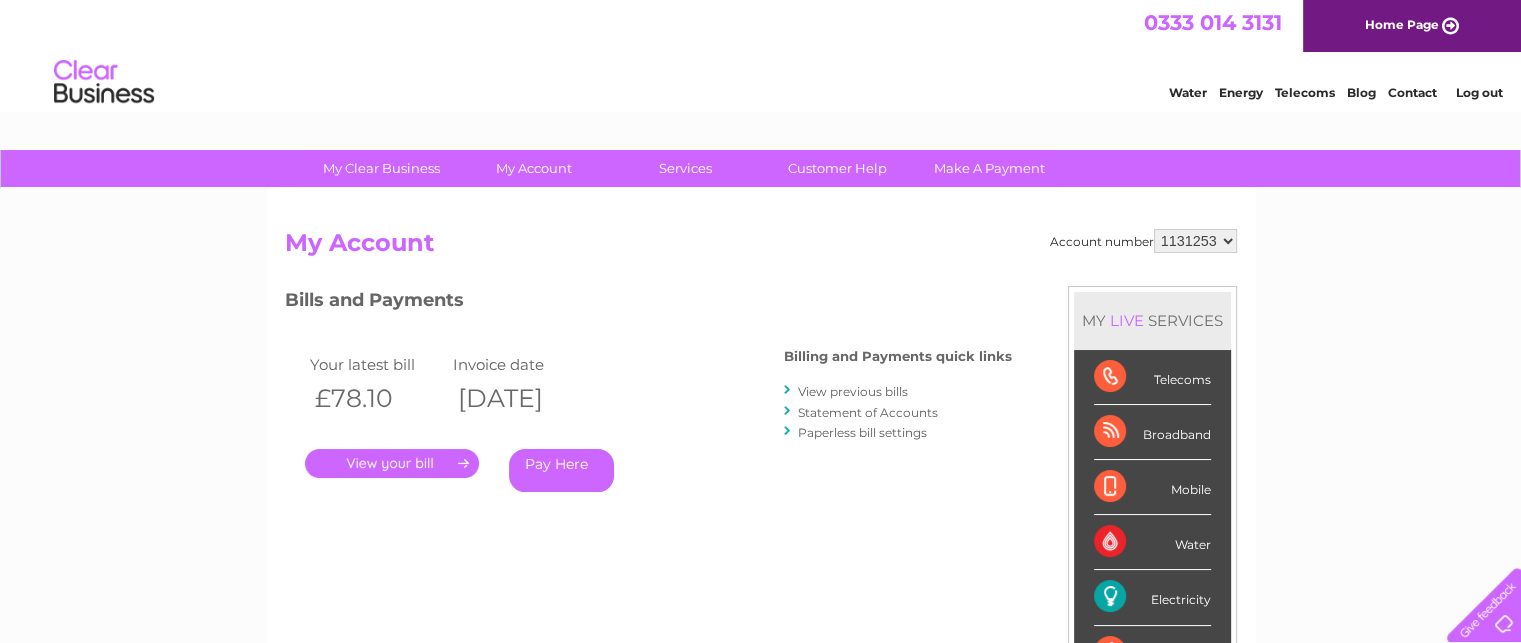 scroll, scrollTop: 0, scrollLeft: 0, axis: both 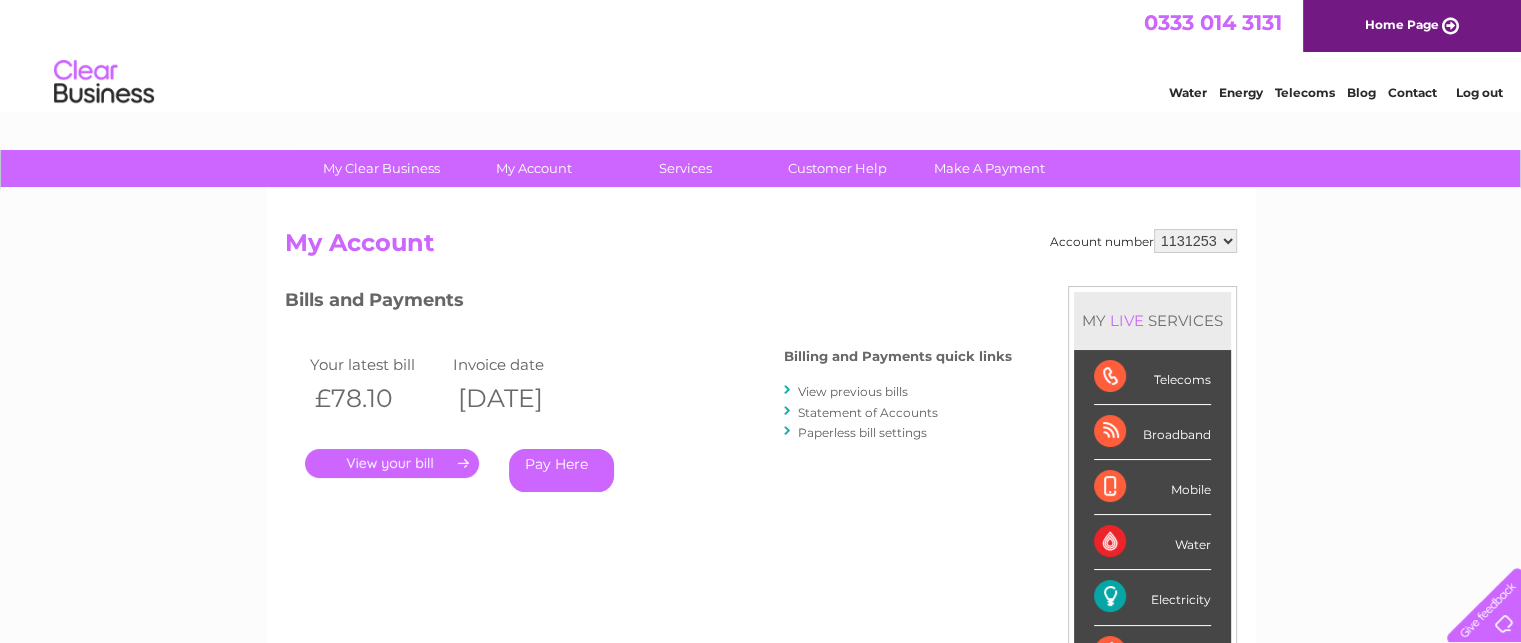 click on "." at bounding box center [392, 463] 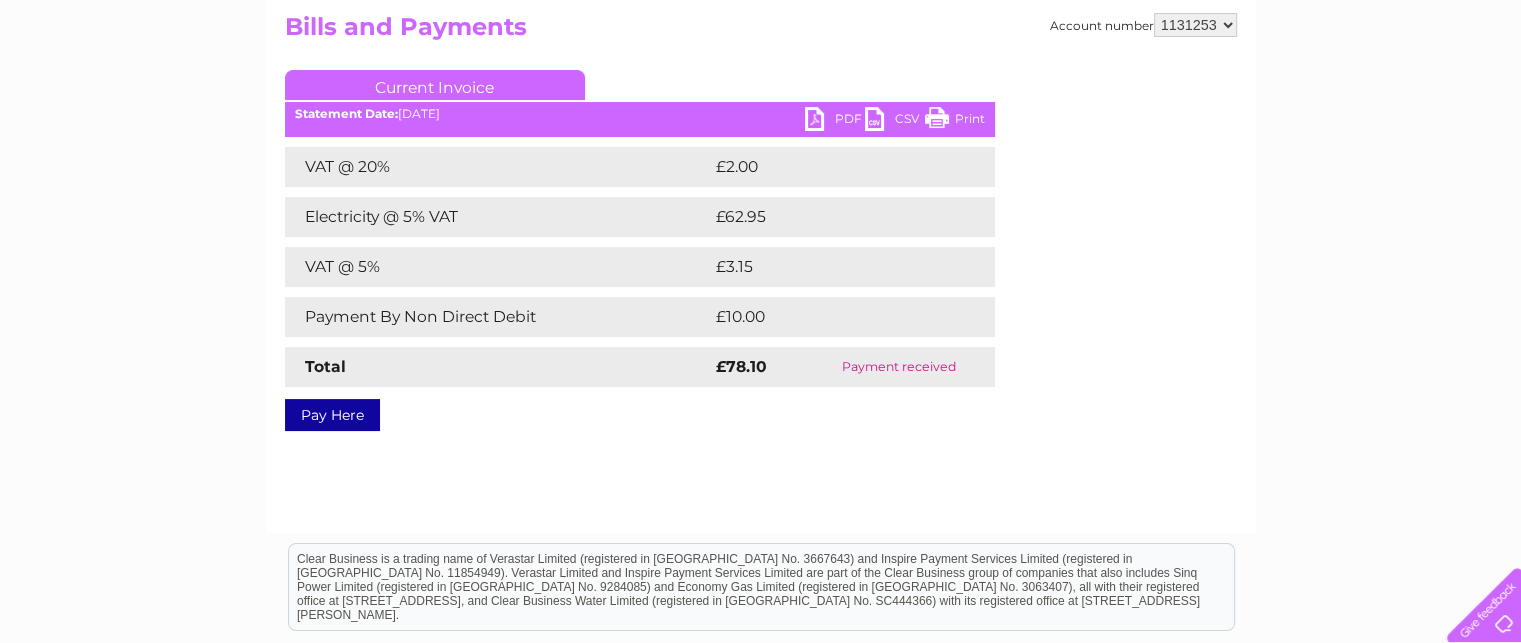 scroll, scrollTop: 200, scrollLeft: 0, axis: vertical 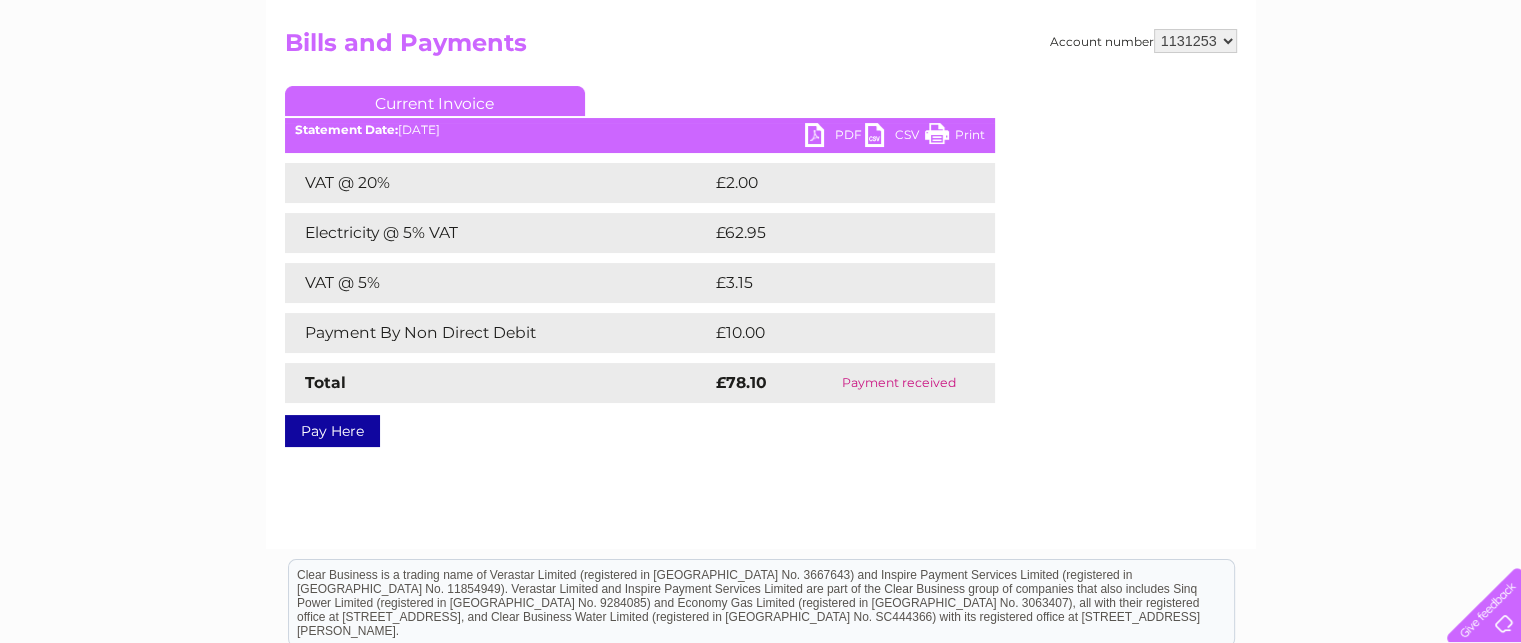 click on "PDF" at bounding box center [835, 137] 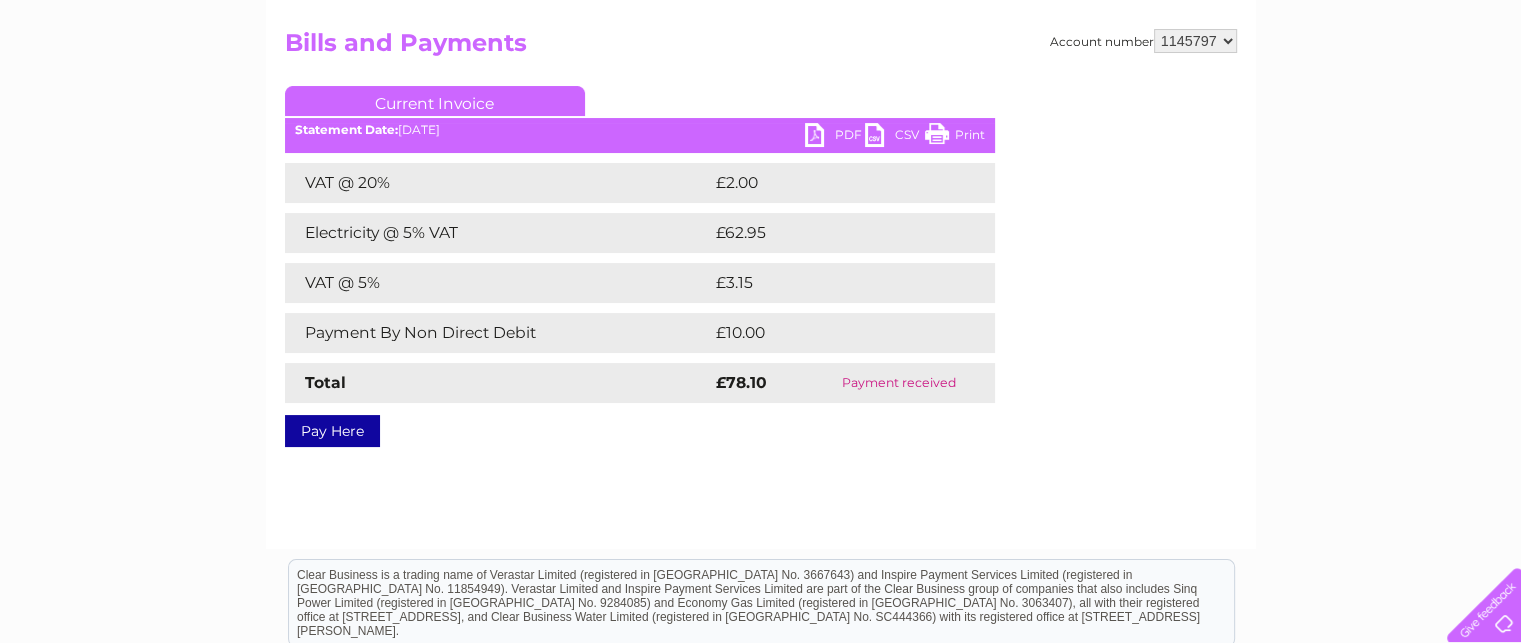 click on "1131253
1145797" at bounding box center [1195, 41] 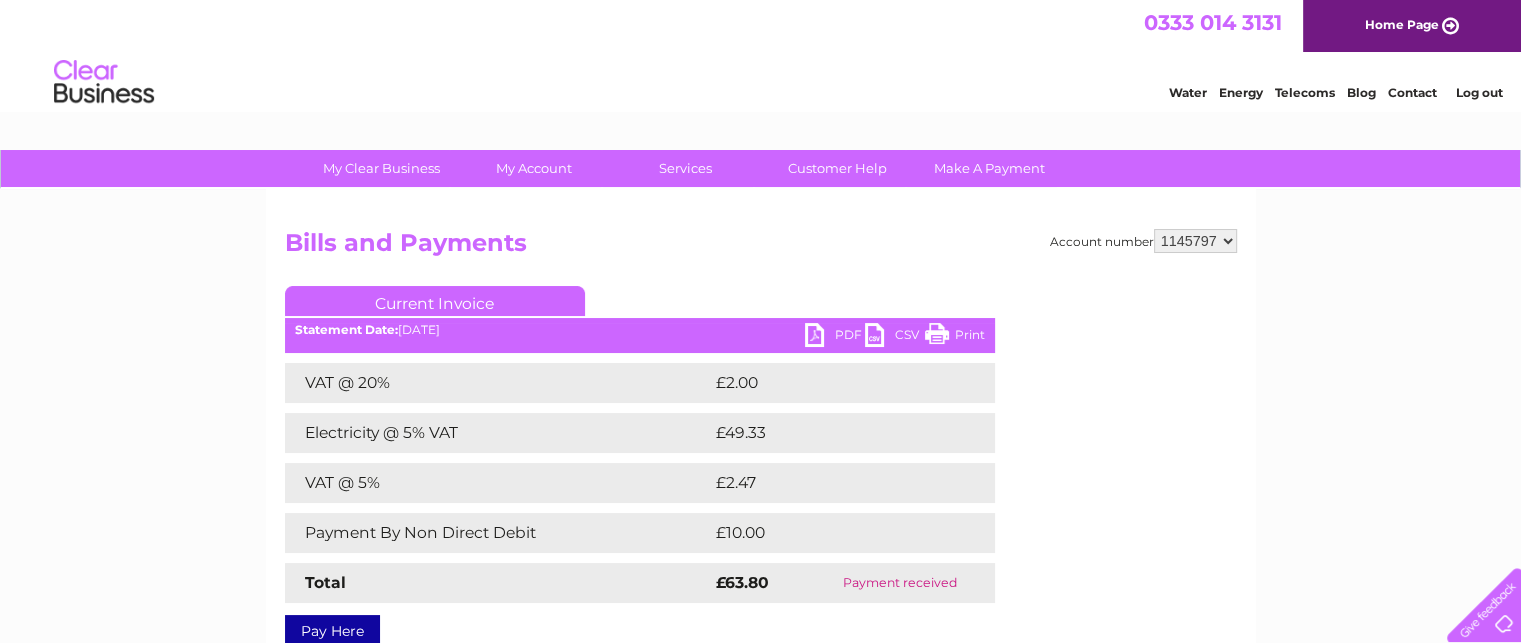 scroll, scrollTop: 100, scrollLeft: 0, axis: vertical 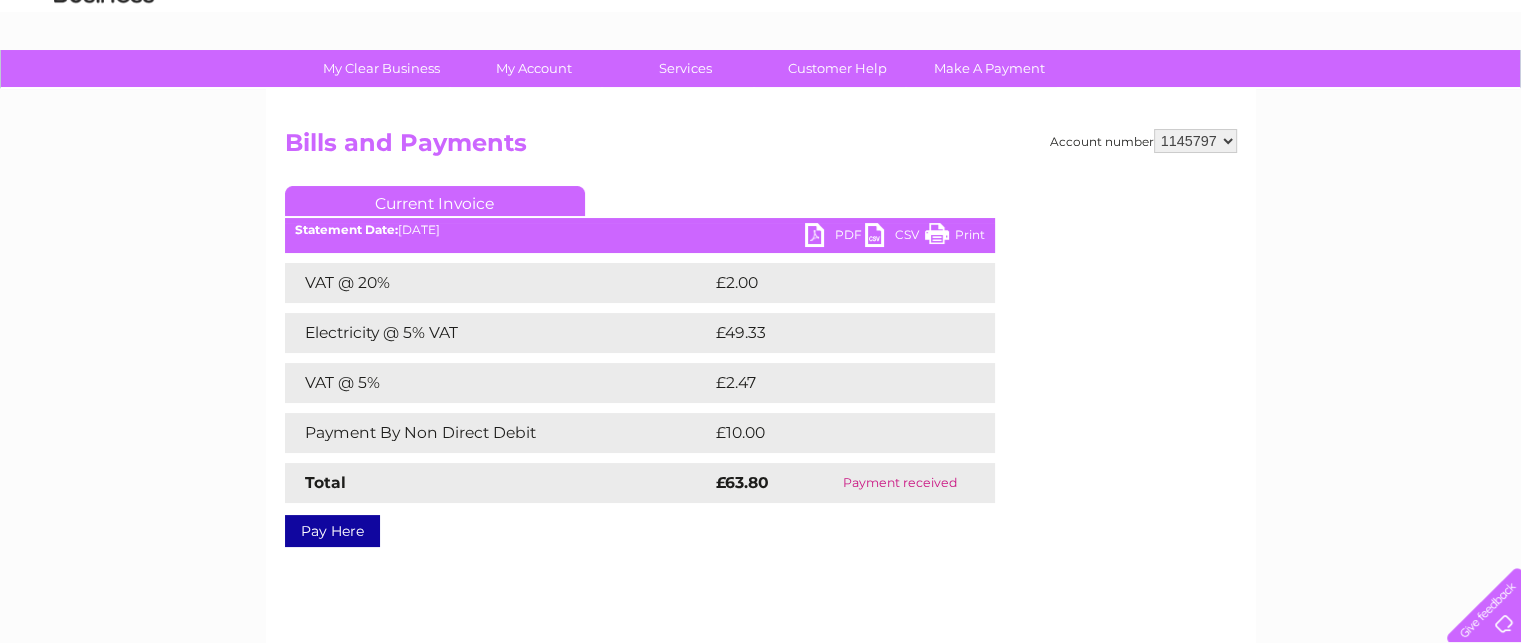 click on "PDF" at bounding box center (835, 237) 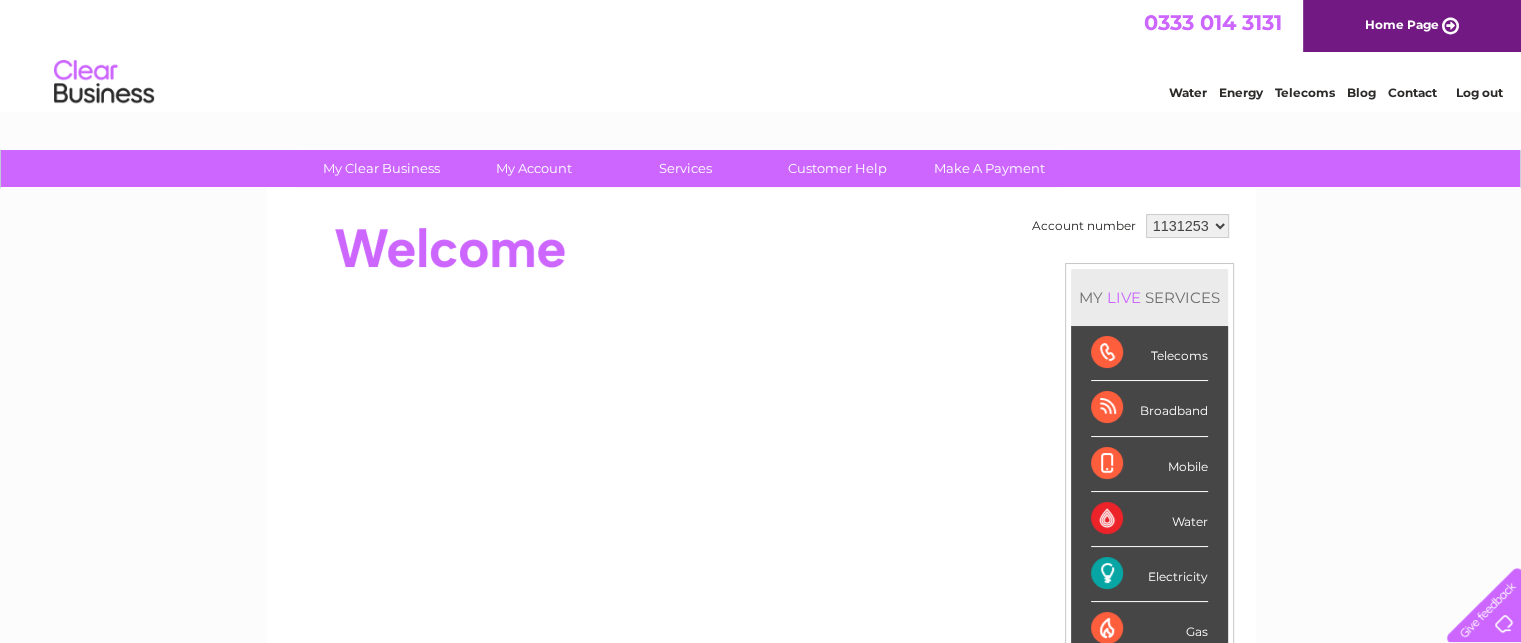 scroll, scrollTop: 0, scrollLeft: 0, axis: both 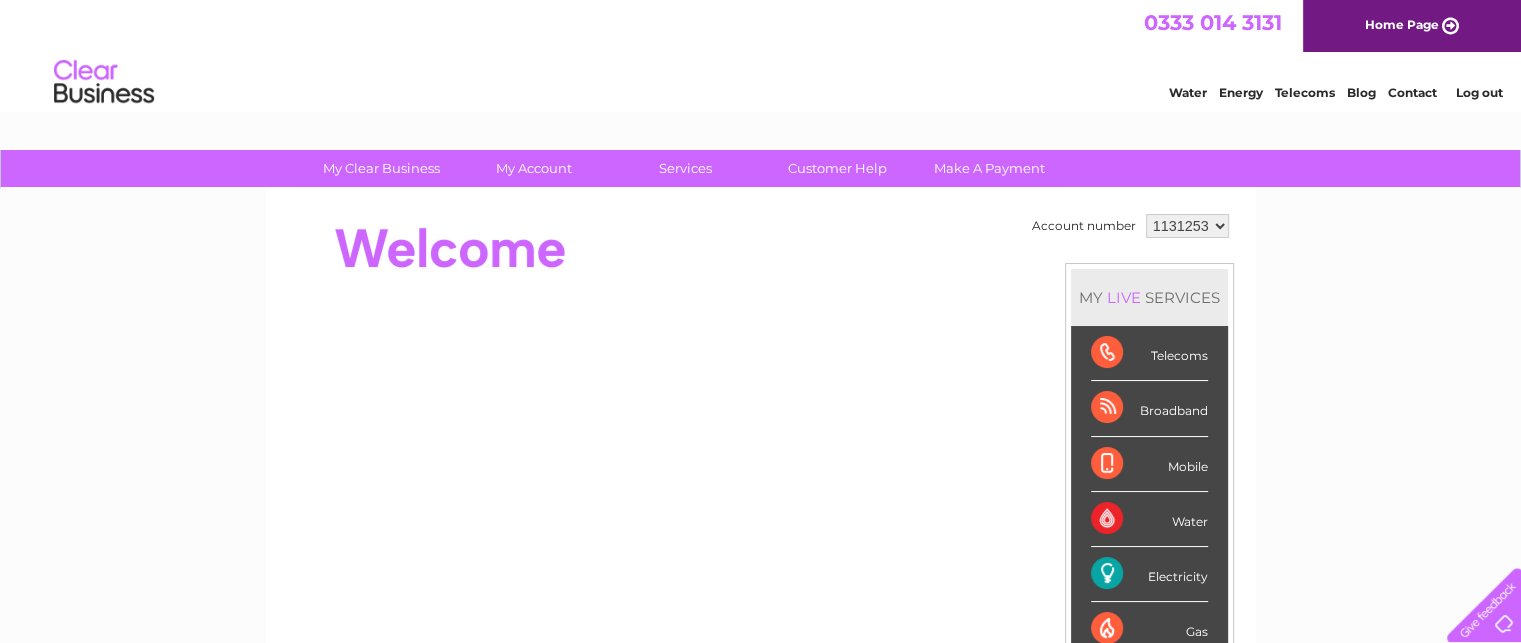 click on "Log out" at bounding box center (1478, 92) 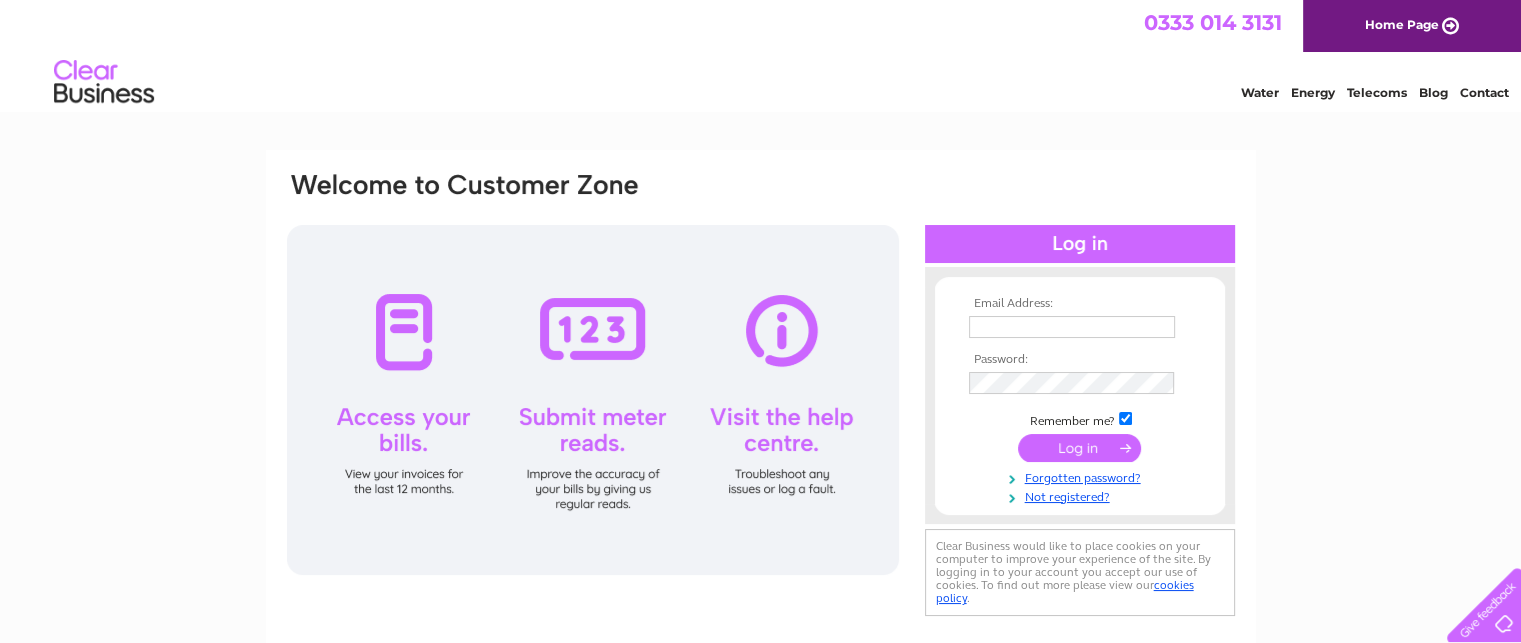 scroll, scrollTop: 0, scrollLeft: 0, axis: both 